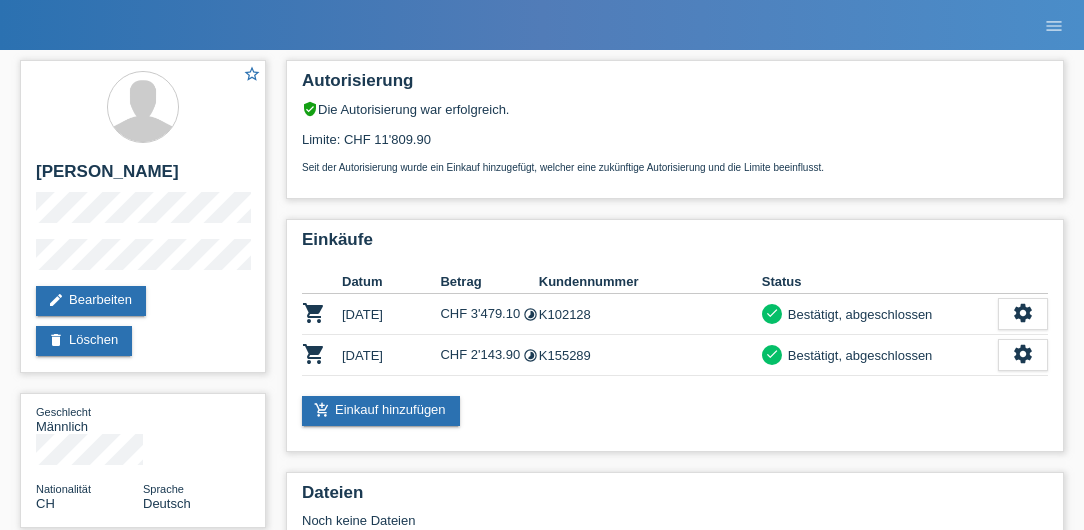 scroll, scrollTop: 0, scrollLeft: 0, axis: both 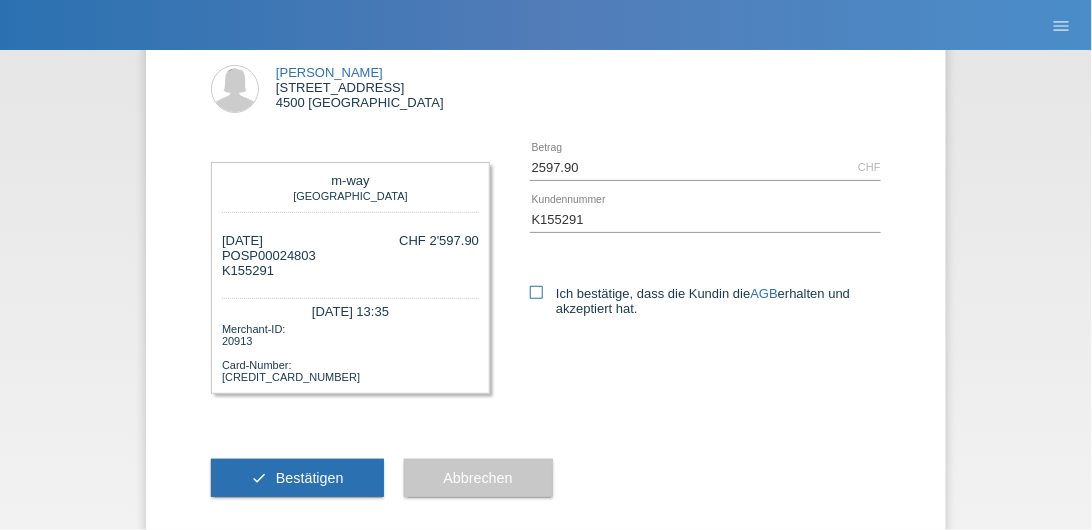 click at bounding box center (536, 292) 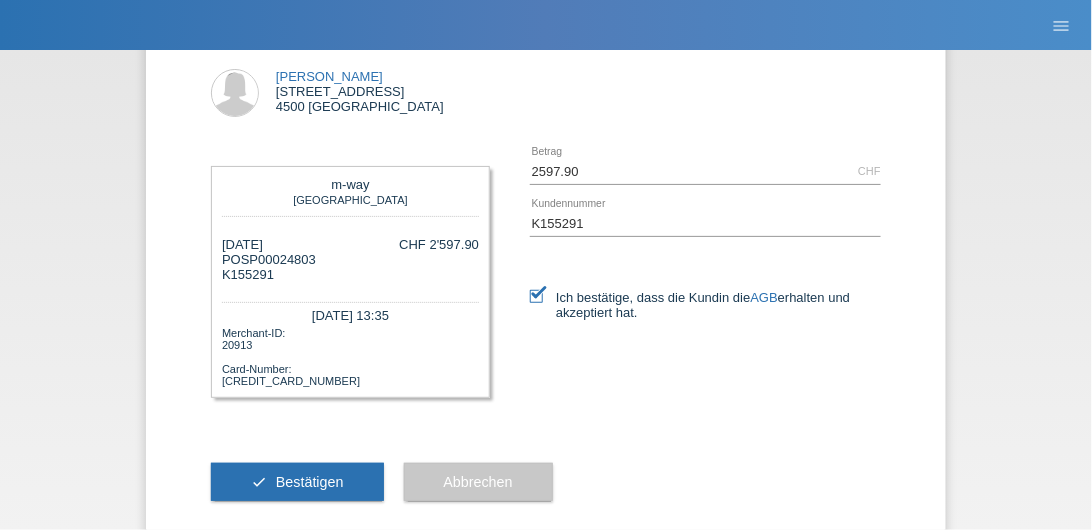 scroll, scrollTop: 142, scrollLeft: 0, axis: vertical 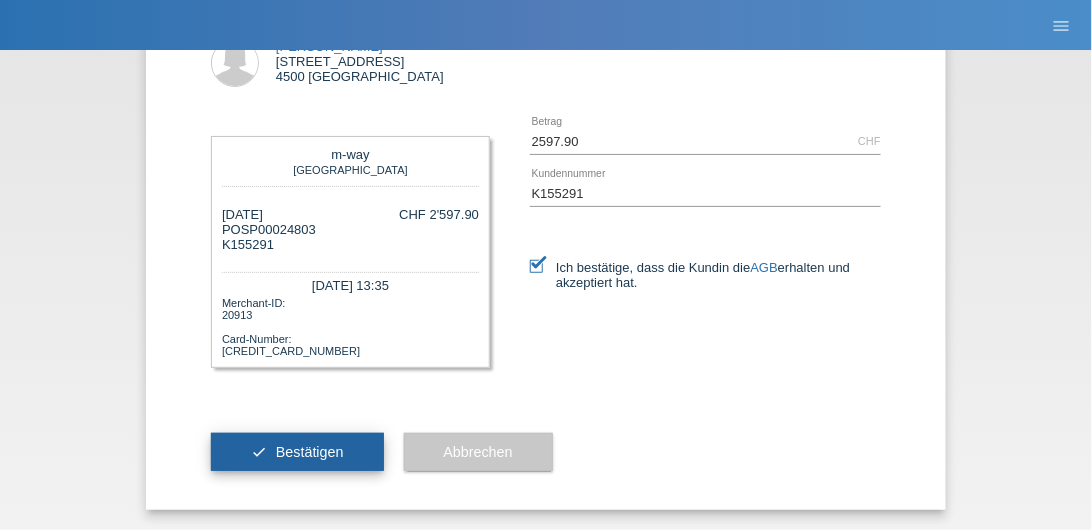 click on "Bestätigen" at bounding box center [310, 452] 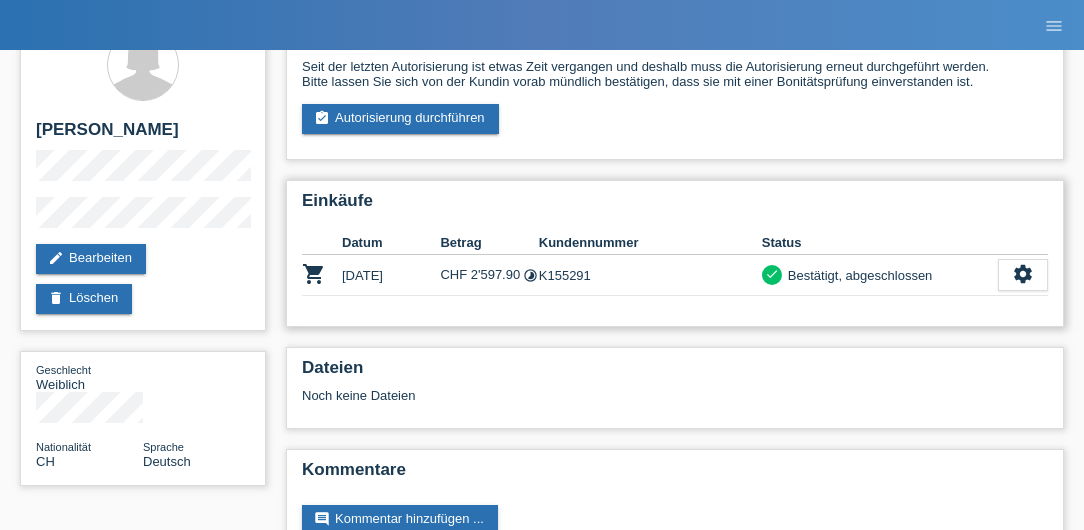scroll, scrollTop: 0, scrollLeft: 0, axis: both 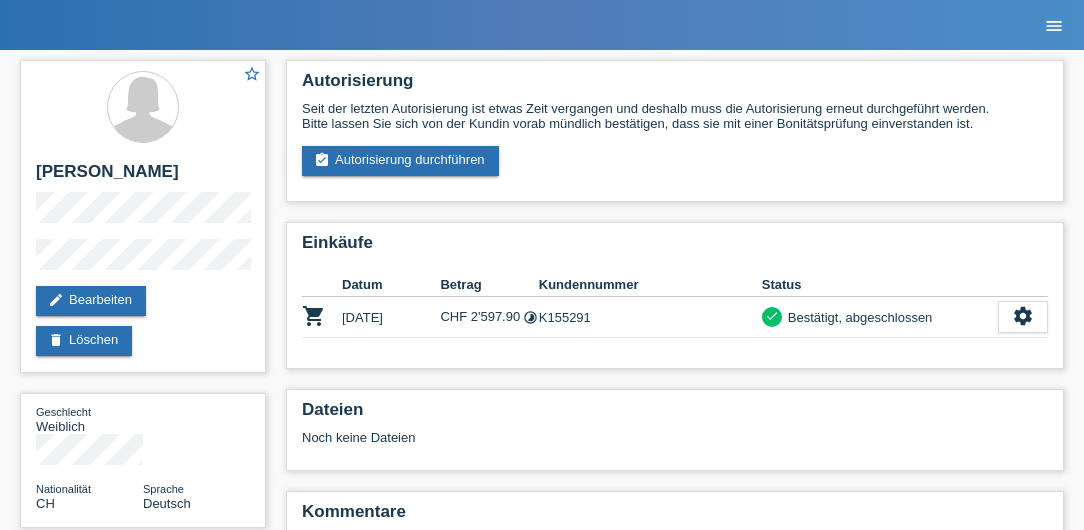 click on "menu" at bounding box center (1054, 26) 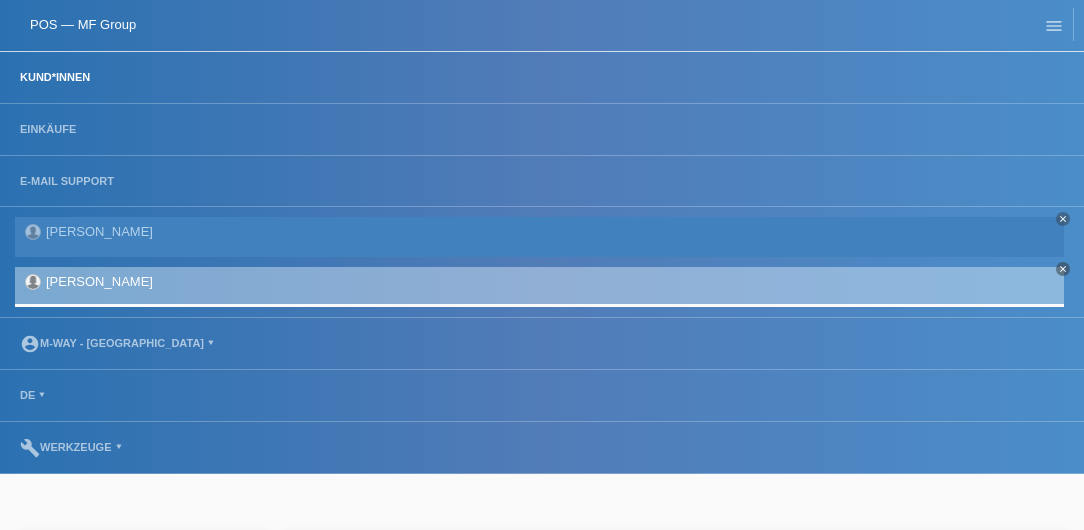 click on "Kund*innen" at bounding box center [55, 77] 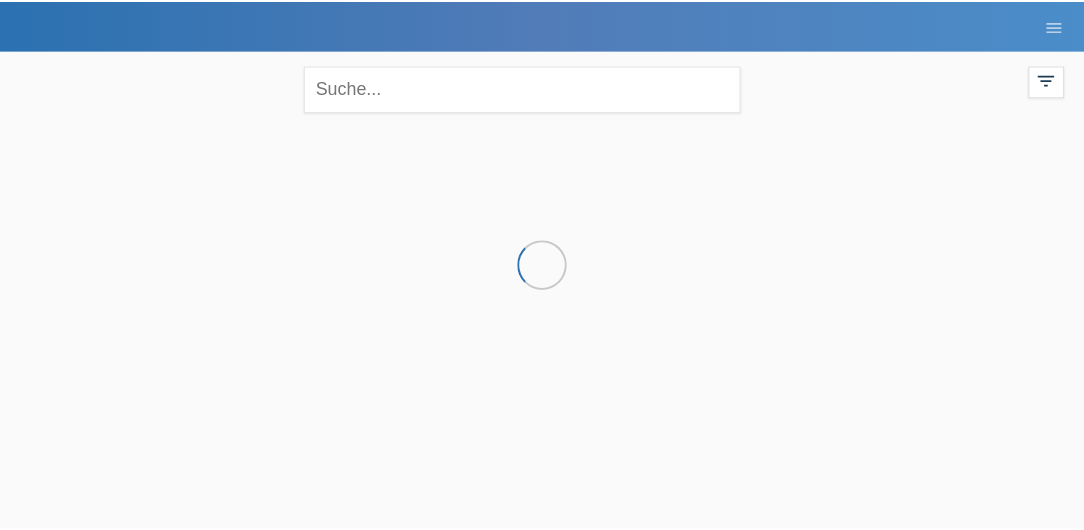 scroll, scrollTop: 0, scrollLeft: 0, axis: both 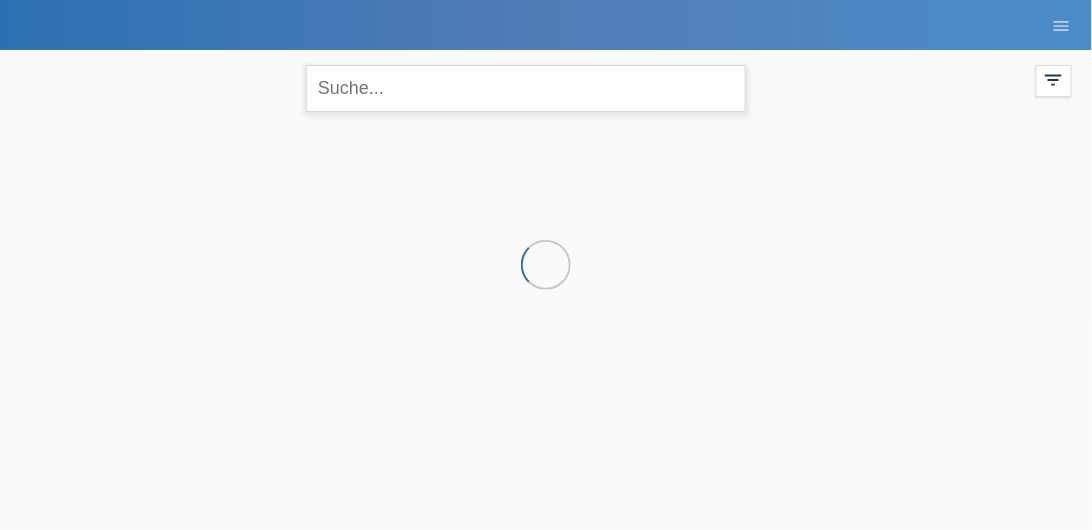 click at bounding box center [526, 88] 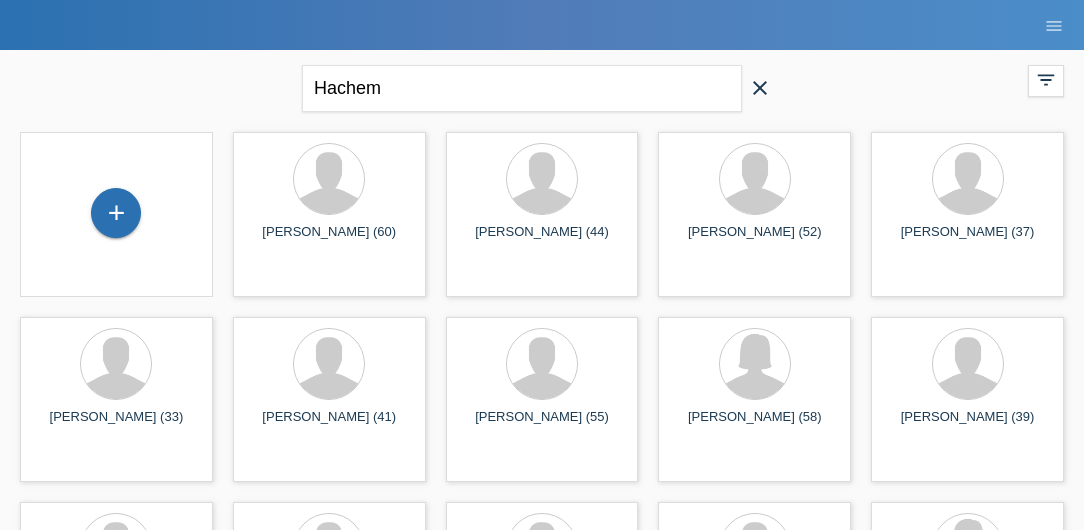 click on "Hachem
close
filter_list
view_module   Alle Kund*innen anzeigen
star   Markierte Kund*innen anzeigen
layers   Zuletzt angezeigte Kund*innen anzeigen
date_range   Neuste Kund*innen anzeigen
comment   Ungelesene Kommentare
error   Unbestätigt, in Bearbeitung
error   Zurückgewiesen
clear" at bounding box center (542, 86) 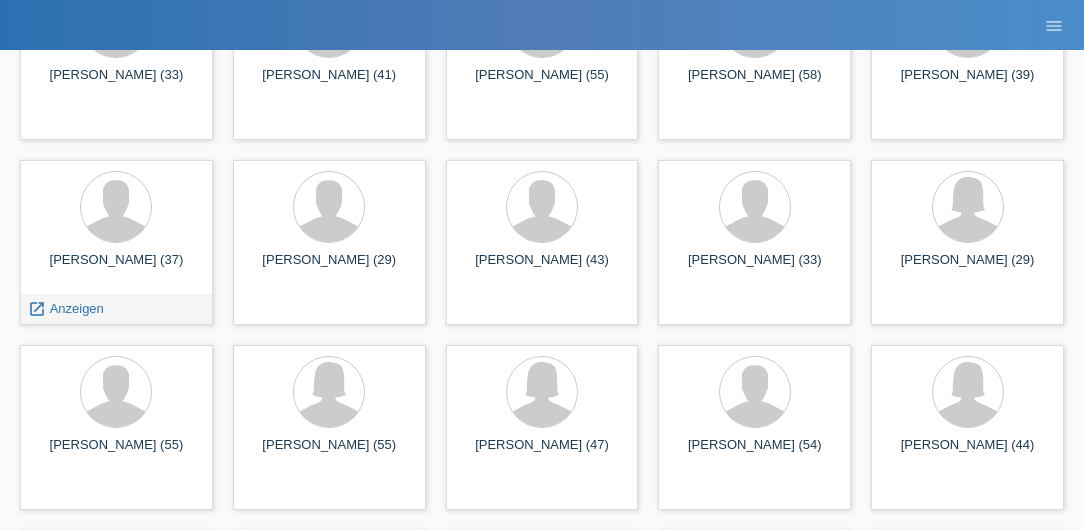 scroll, scrollTop: 0, scrollLeft: 0, axis: both 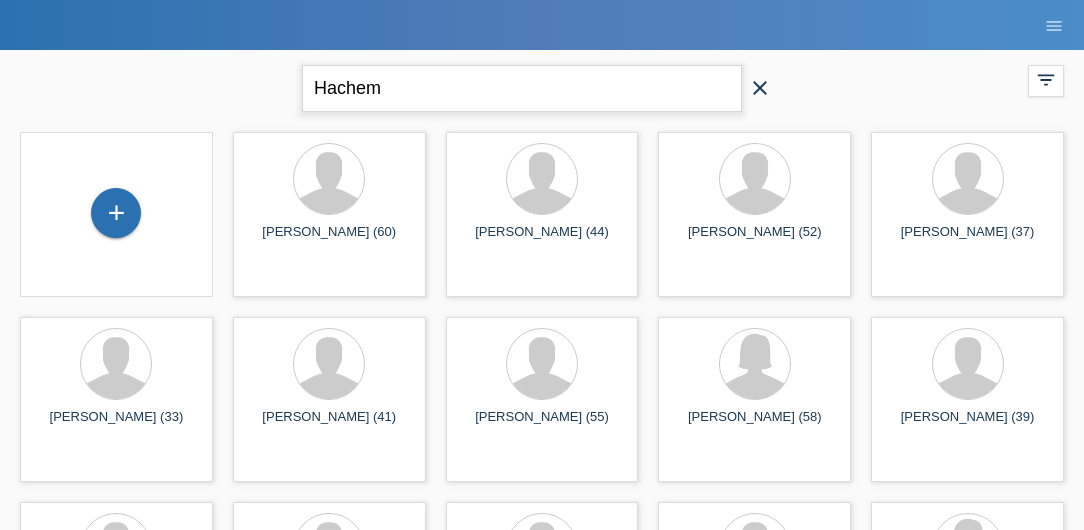 click on "Hachem" at bounding box center [522, 88] 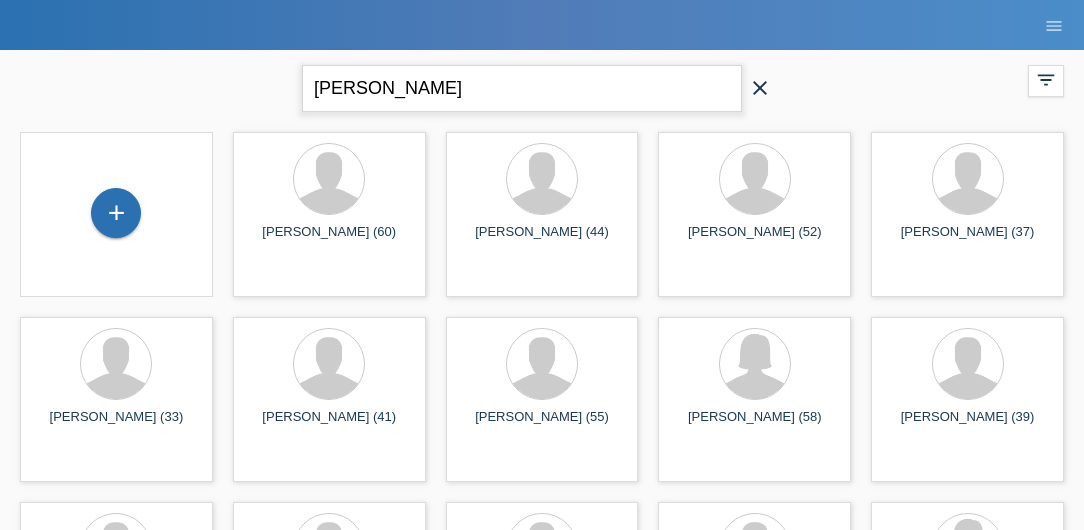 type on "Hachen christoph" 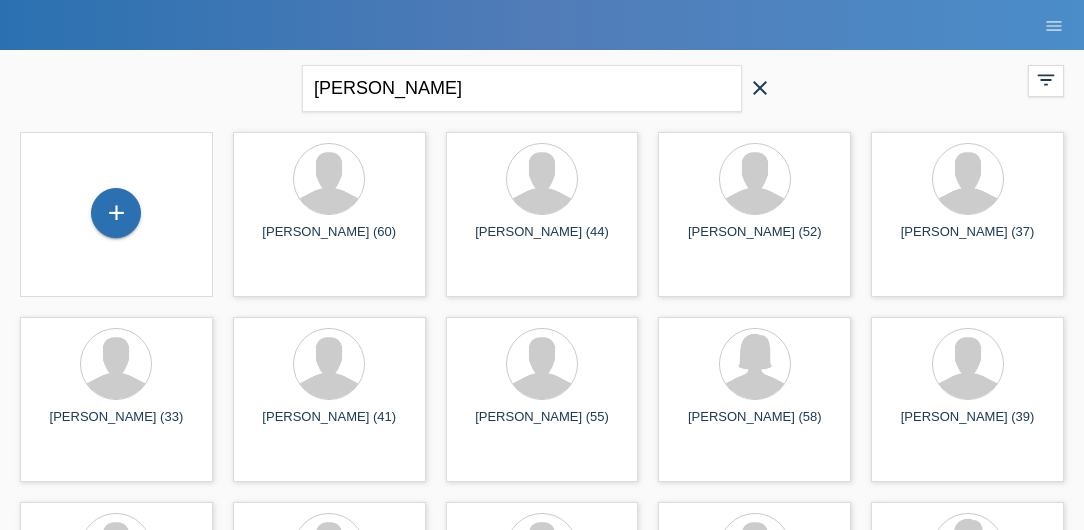 click on "Hachen christoph
close
filter_list
view_module   Alle Kund*innen anzeigen
star   Markierte Kund*innen anzeigen
layers   Zuletzt angezeigte Kund*innen anzeigen
date_range   Neuste Kund*innen anzeigen
comment   Ungelesene Kommentare
error   Unbestätigt, in Bearbeitung
error   Zurückgewiesen" at bounding box center [542, 86] 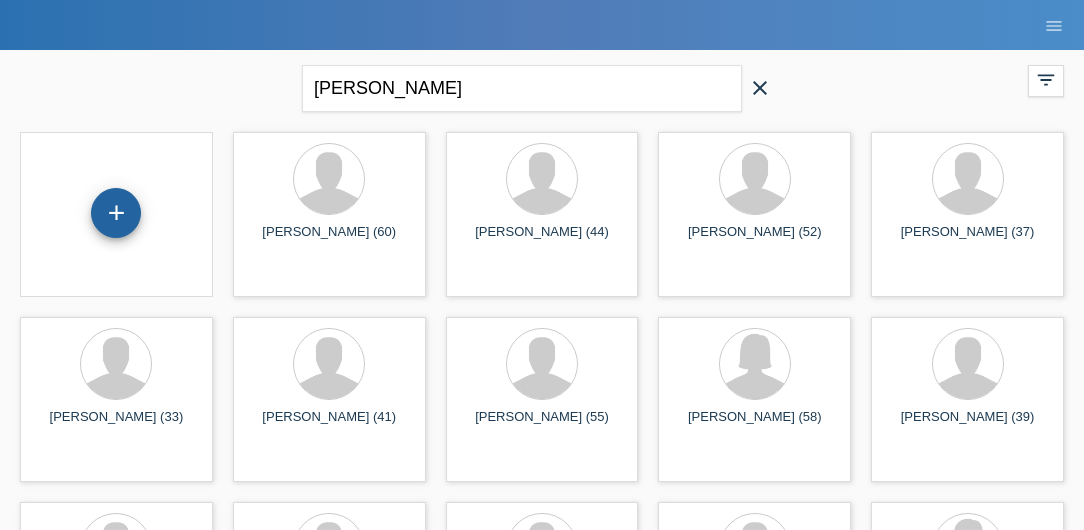 click on "+" at bounding box center (116, 213) 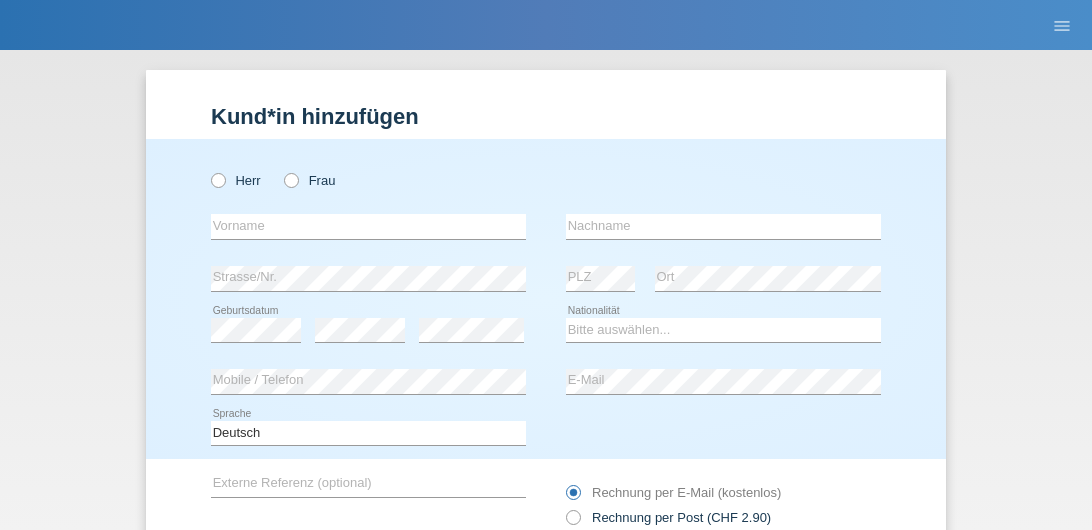 scroll, scrollTop: 0, scrollLeft: 0, axis: both 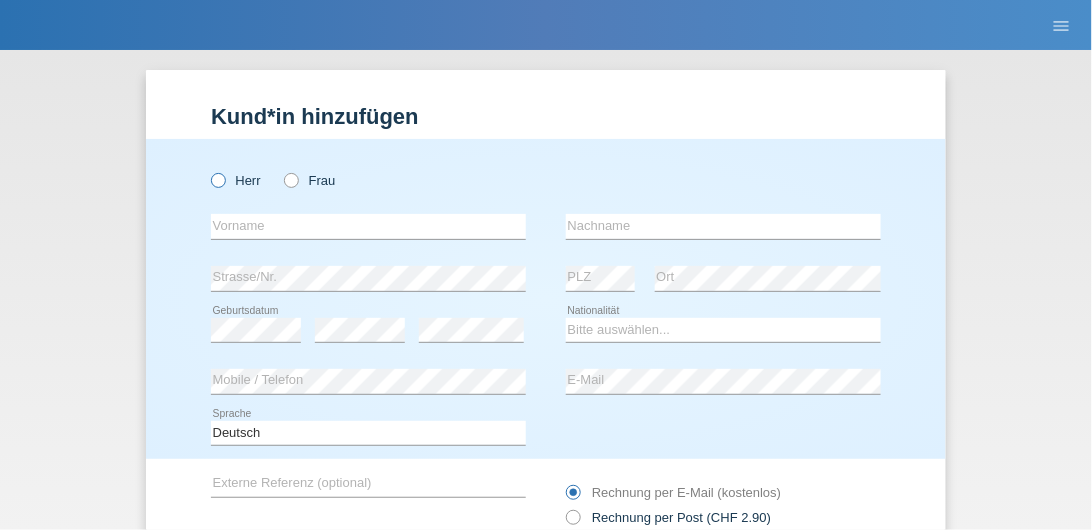 click at bounding box center [208, 170] 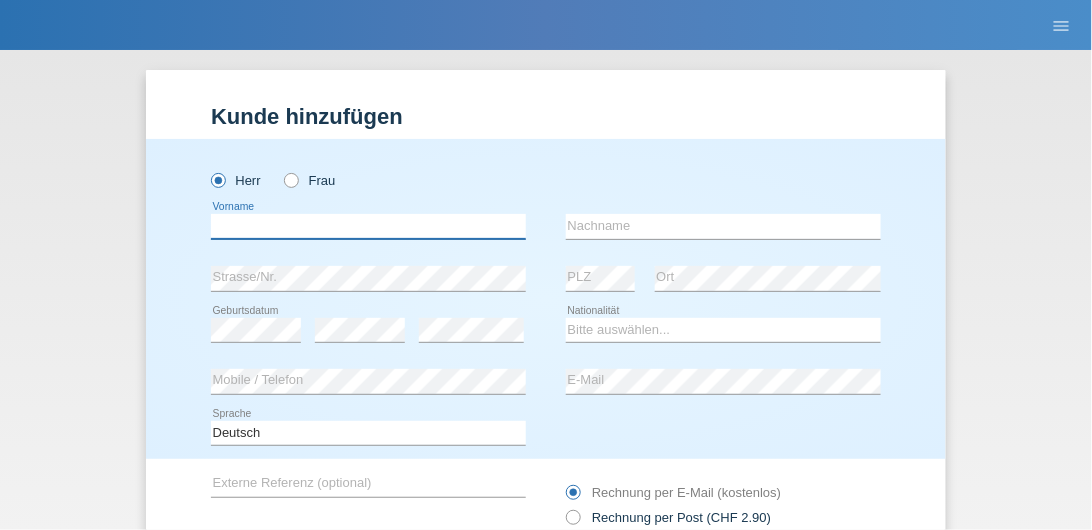 drag, startPoint x: 238, startPoint y: 217, endPoint x: 342, endPoint y: 181, distance: 110.054535 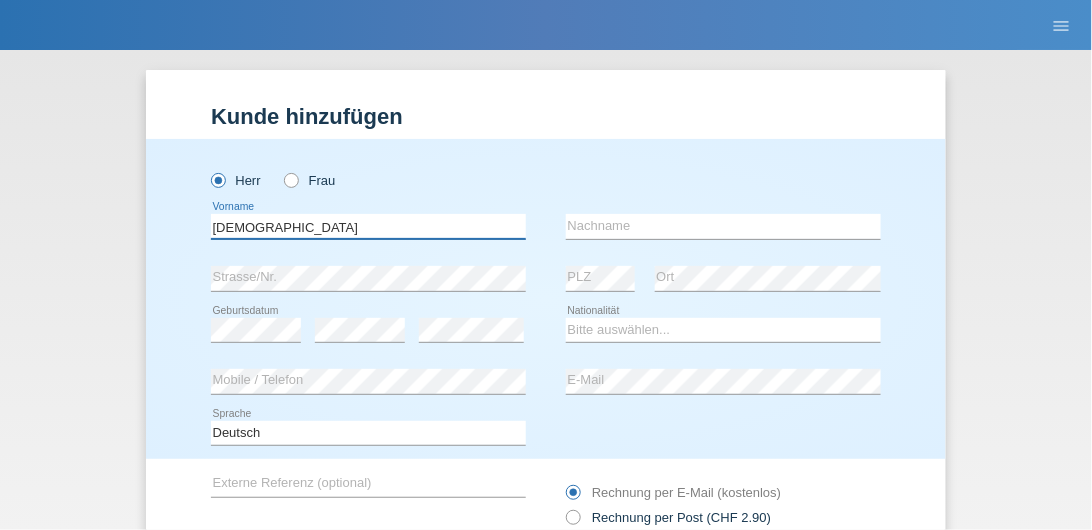 type on "[PERSON_NAME]" 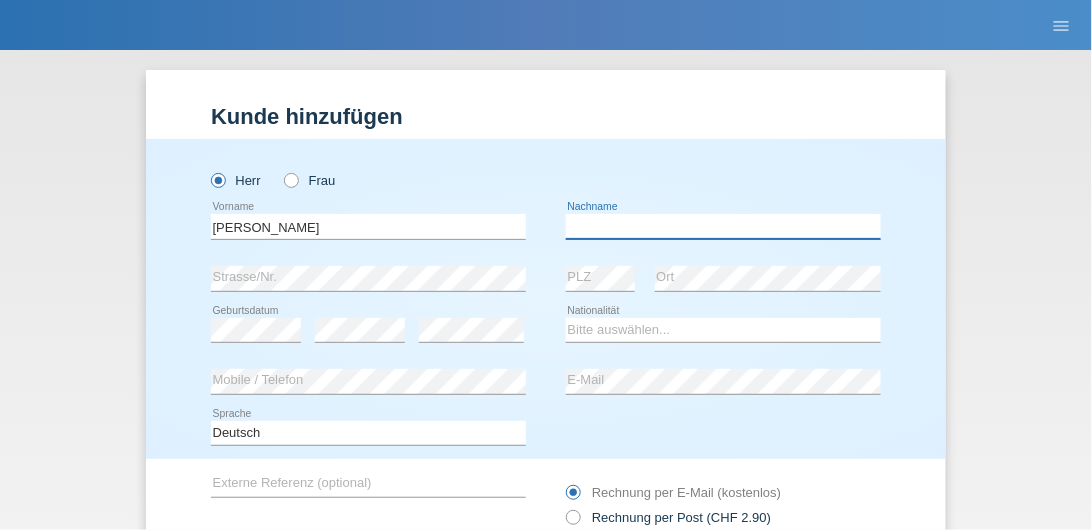 type on "Hachen" 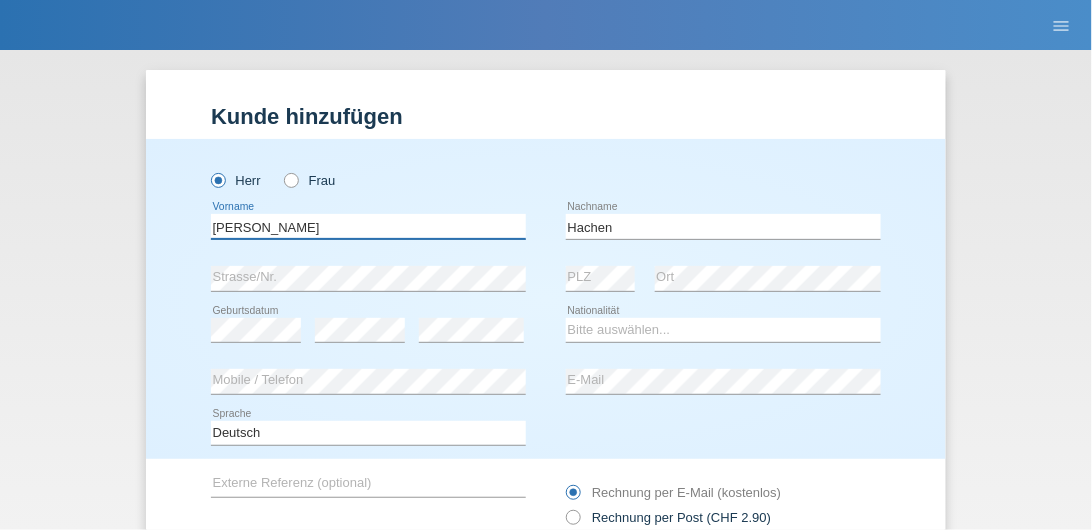 scroll, scrollTop: 57, scrollLeft: 0, axis: vertical 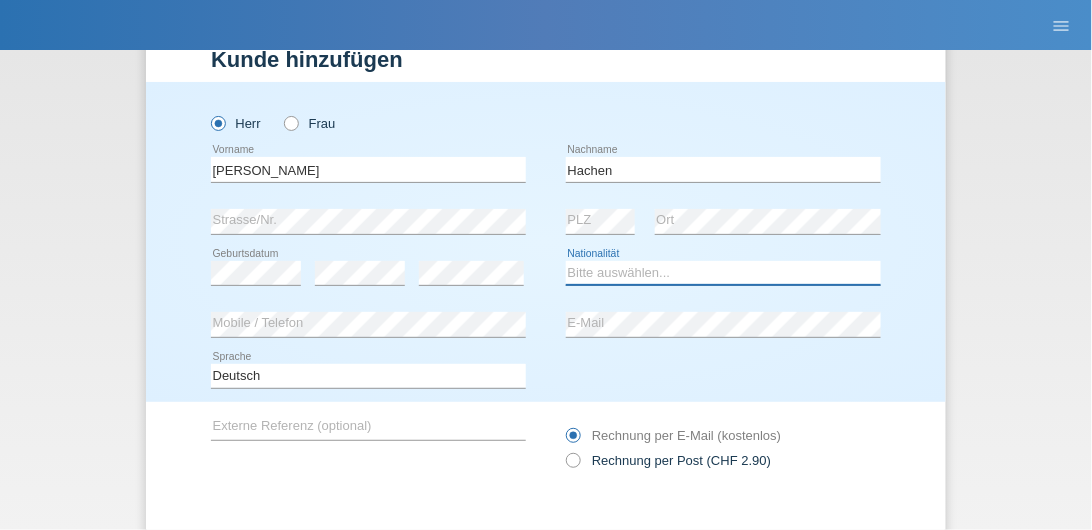click on "Bitte auswählen...
Schweiz
Deutschland
Liechtenstein
Österreich
------------
Afghanistan
Ägypten
Åland
Albanien
Algerien" at bounding box center [723, 273] 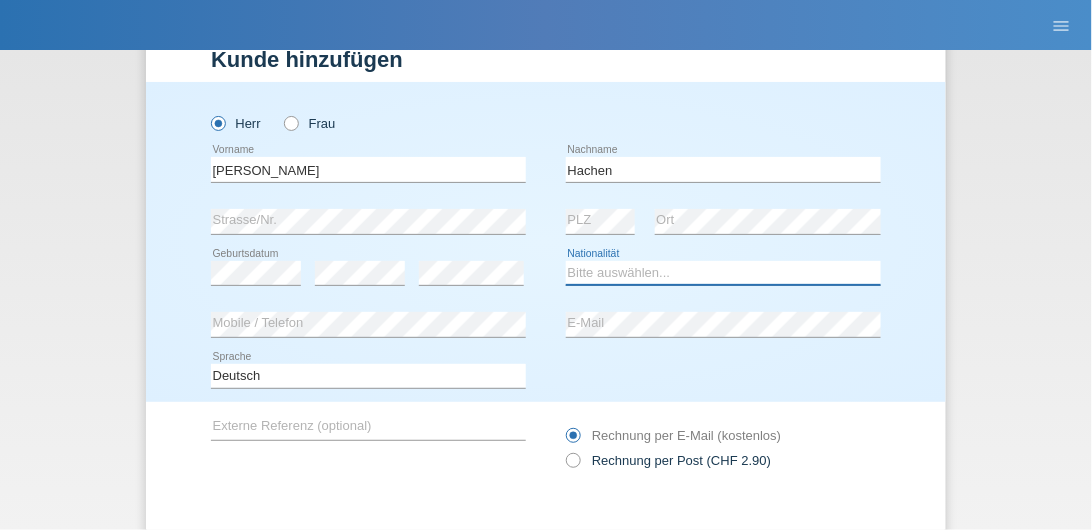 select on "CH" 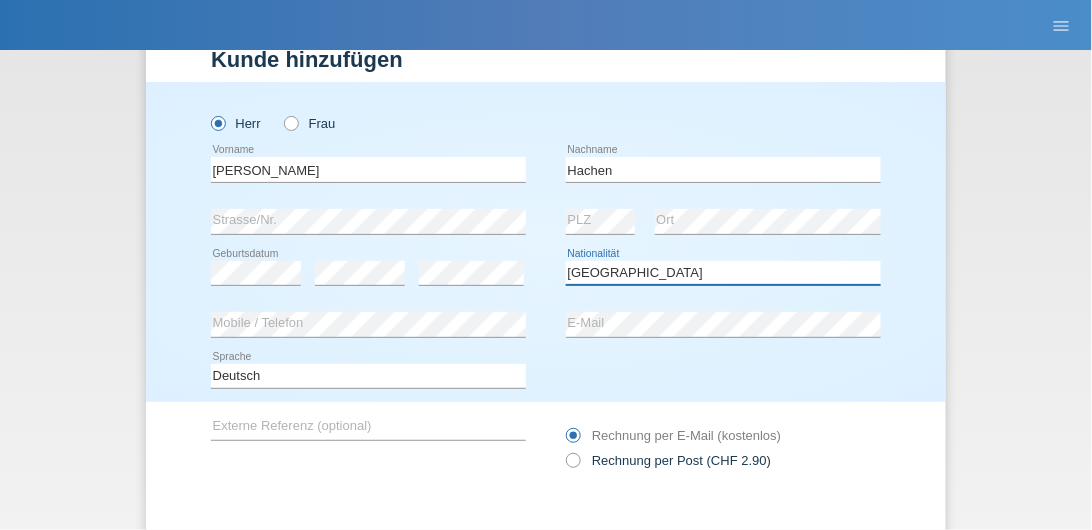 click on "Bitte auswählen...
Schweiz
Deutschland
Liechtenstein
Österreich
------------
Afghanistan
Ägypten
Åland
Albanien
Algerien" at bounding box center (723, 273) 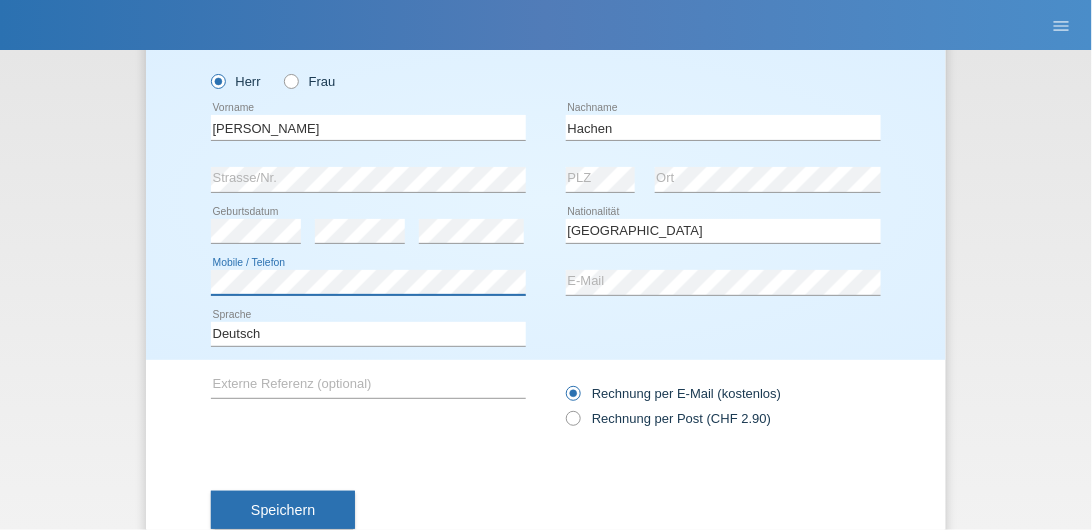 scroll, scrollTop: 154, scrollLeft: 0, axis: vertical 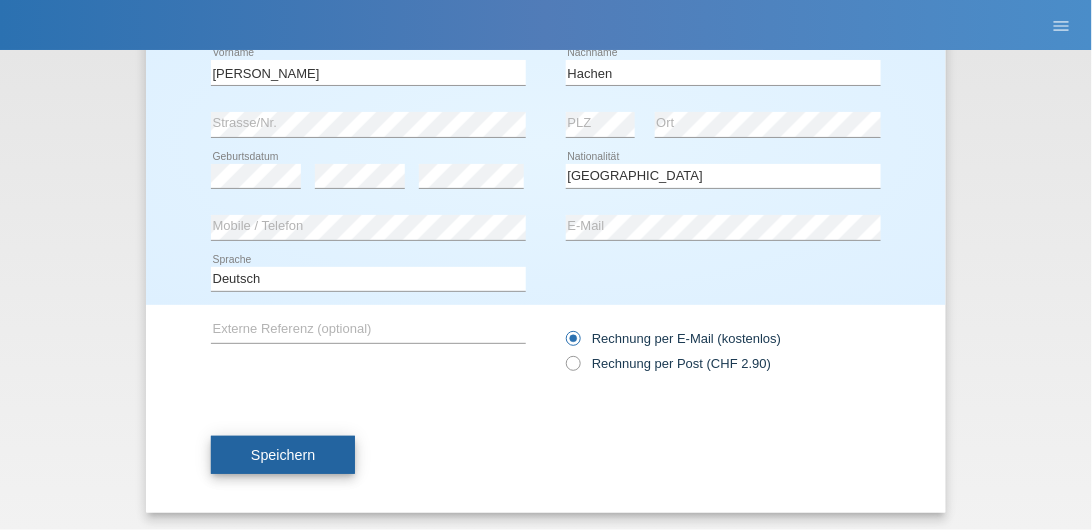 click on "Speichern" at bounding box center [283, 455] 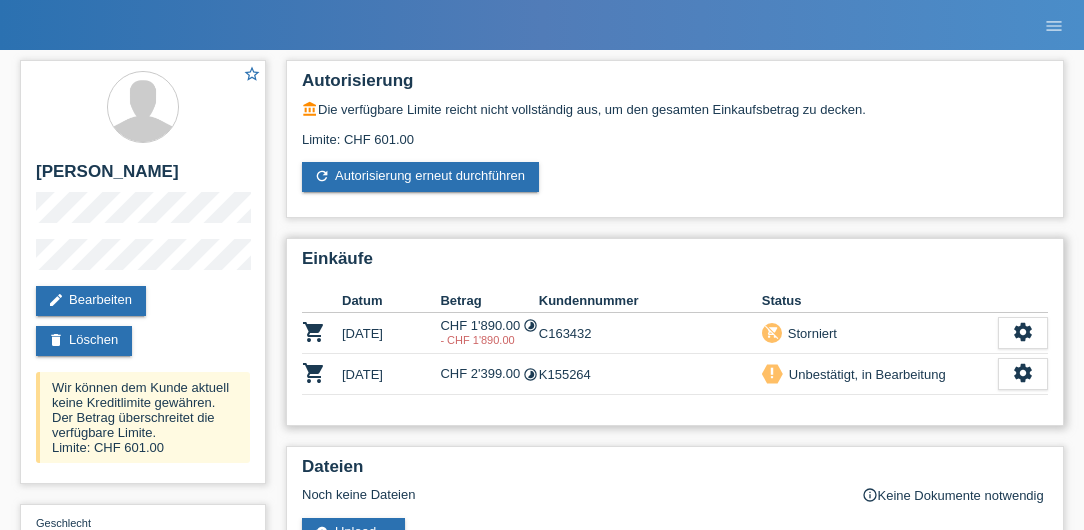 scroll, scrollTop: 0, scrollLeft: 0, axis: both 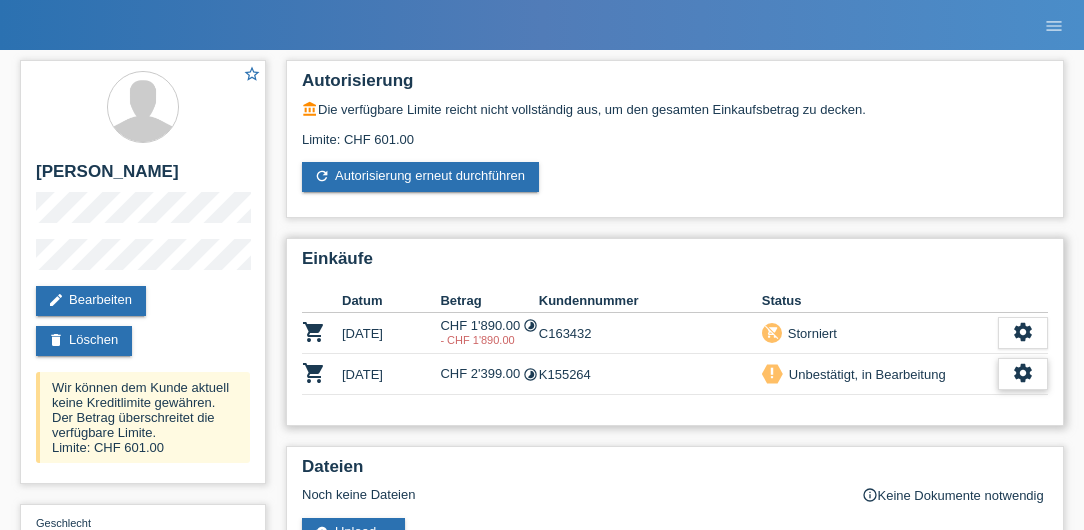 click on "settings" at bounding box center [1023, 373] 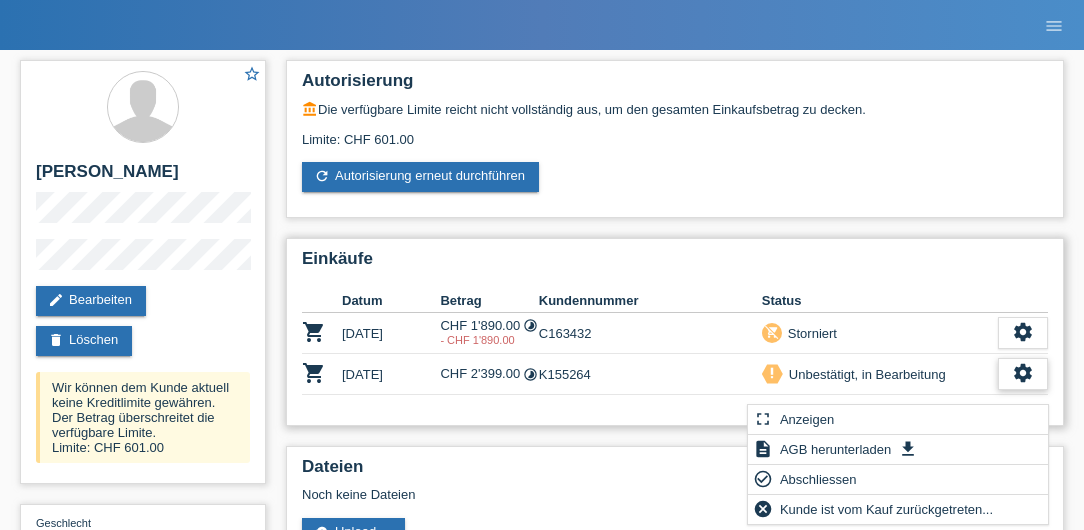 click on "settings" at bounding box center (1023, 373) 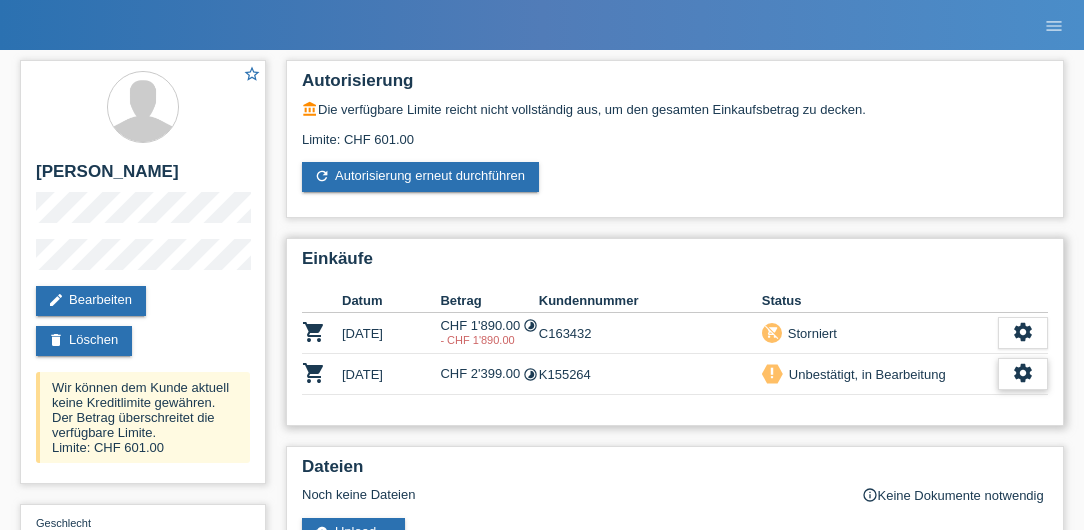 click on "settings" at bounding box center (1023, 373) 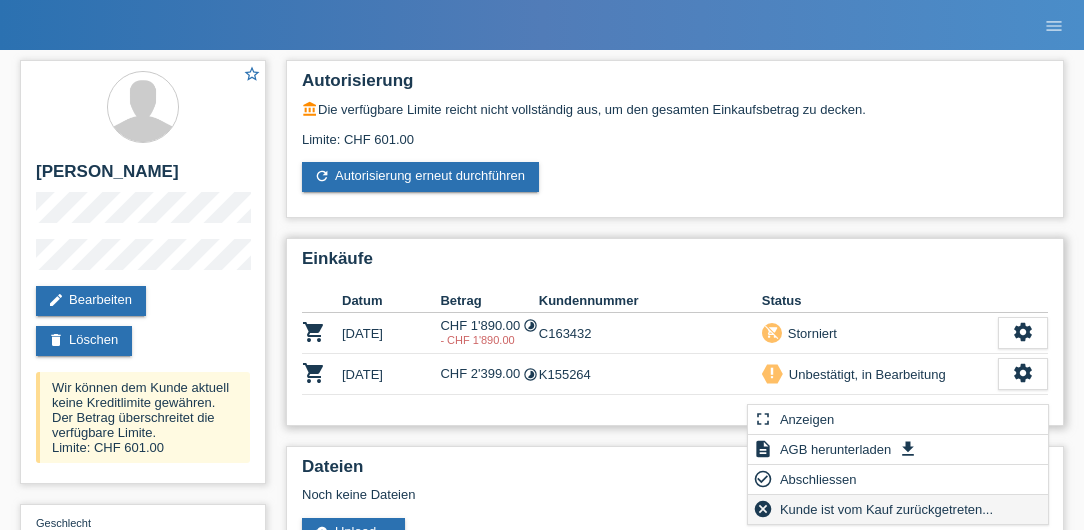 click on "Kunde ist vom Kauf zurückgetreten..." at bounding box center [886, 509] 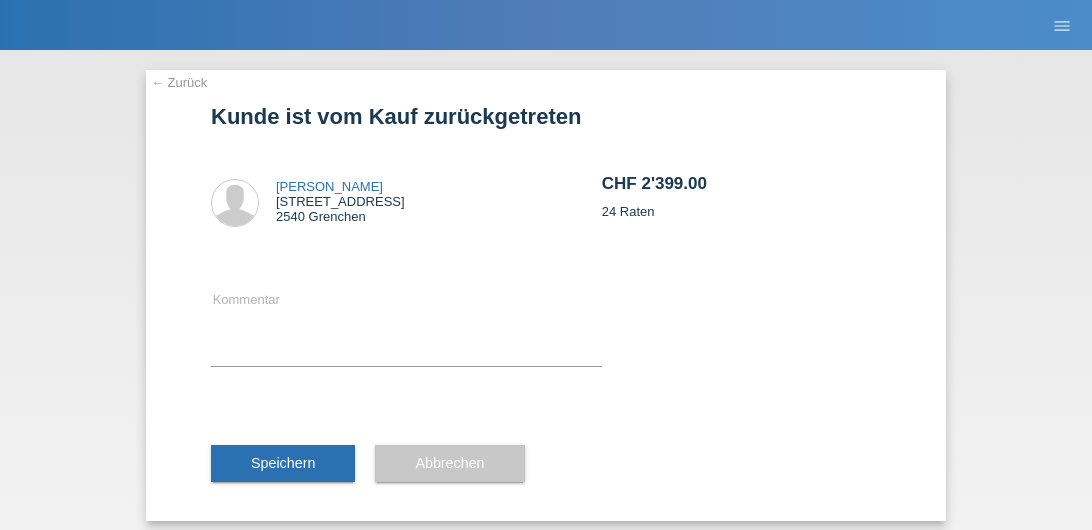 scroll, scrollTop: 0, scrollLeft: 0, axis: both 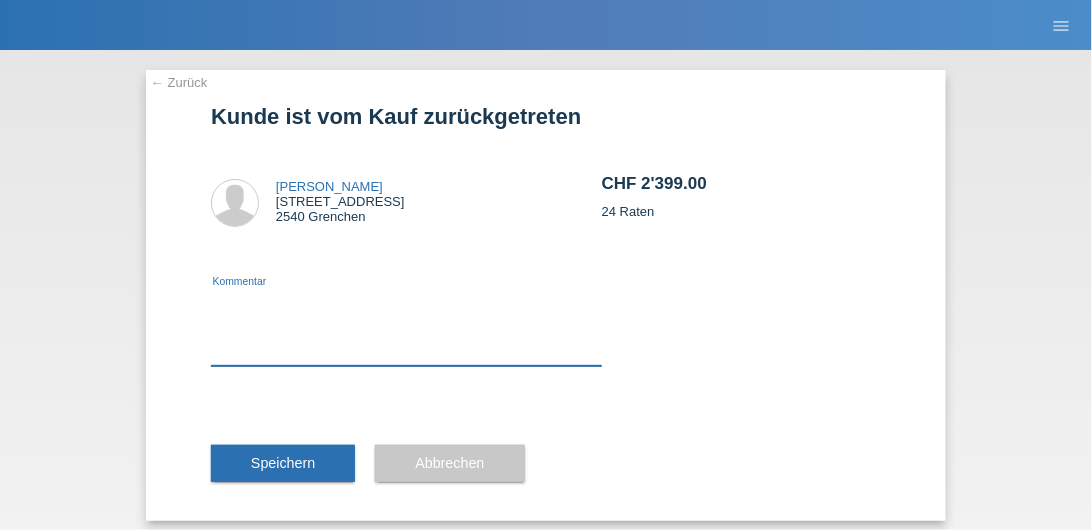 click at bounding box center [406, 327] 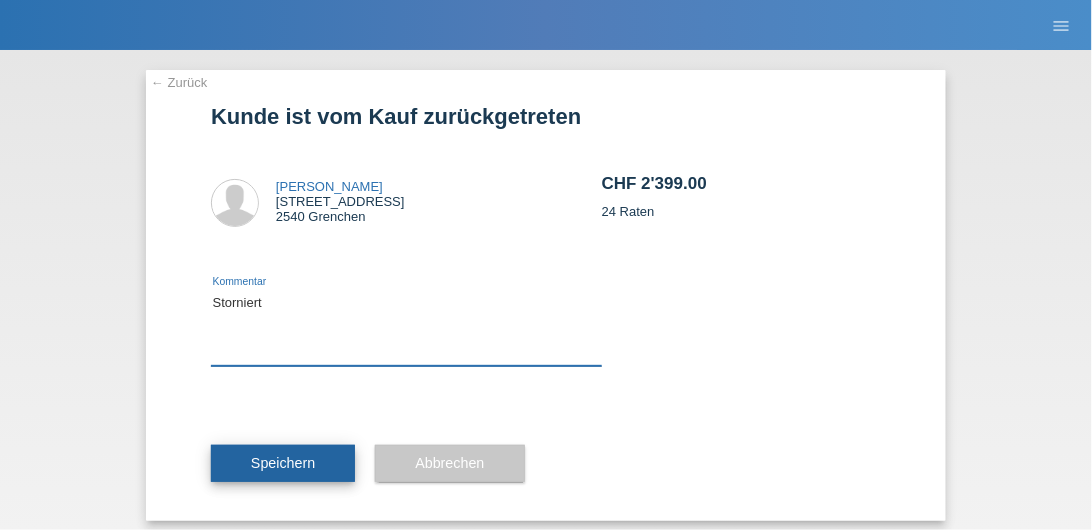 type on "Storniert" 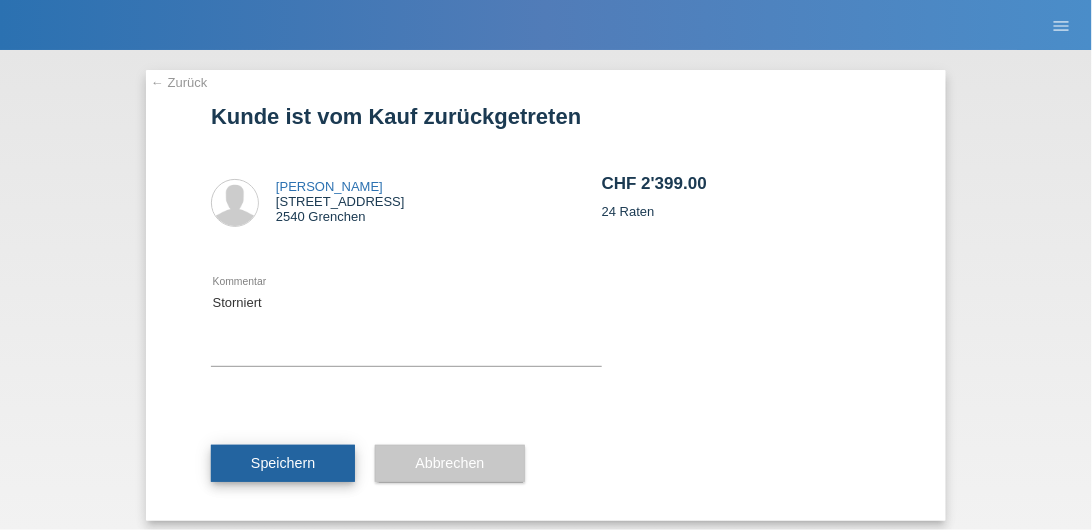 click on "Speichern" at bounding box center [283, 463] 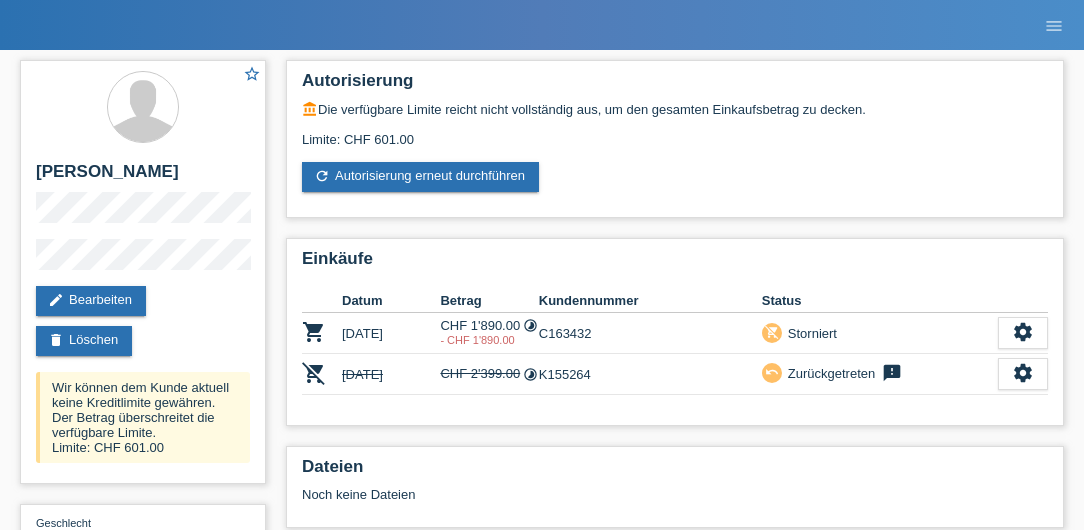 scroll, scrollTop: 0, scrollLeft: 0, axis: both 